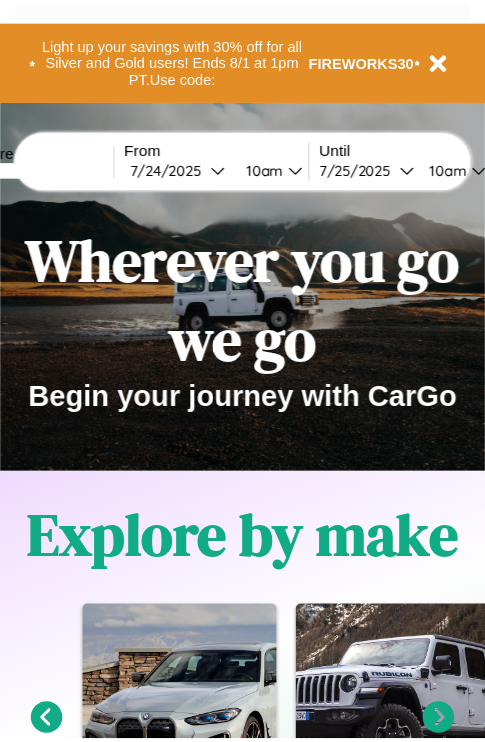 scroll, scrollTop: 0, scrollLeft: 0, axis: both 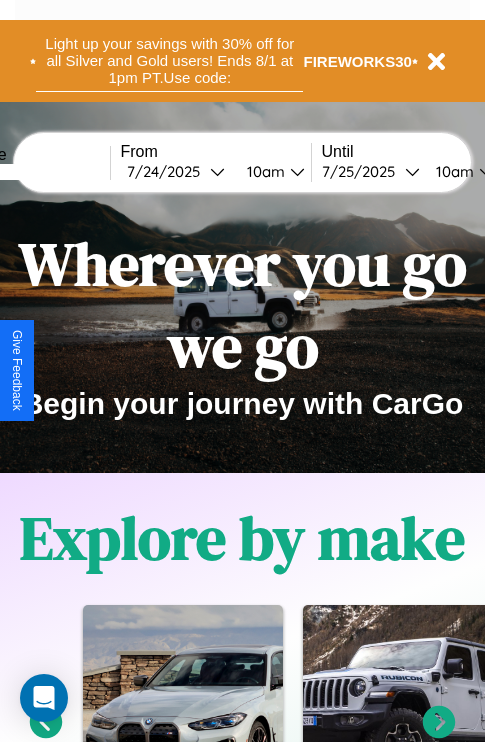 click on "Light up your savings with 30% off for all Silver and Gold users! Ends 8/1 at 1pm PT.  Use code:" at bounding box center [169, 61] 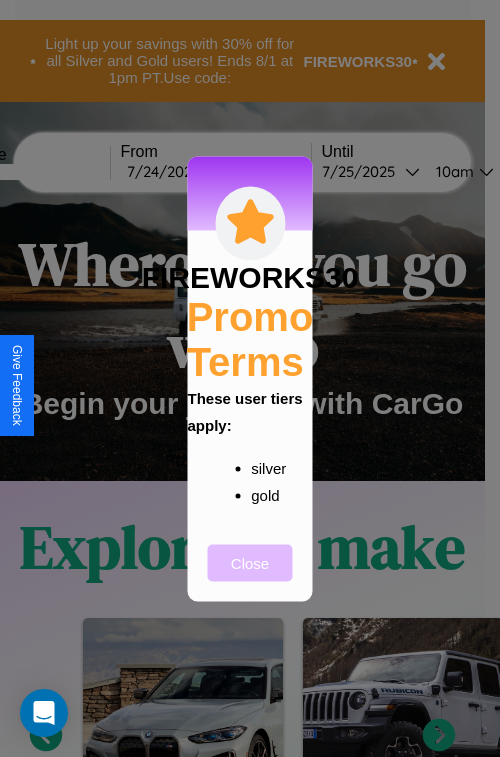 click on "Close" at bounding box center (250, 562) 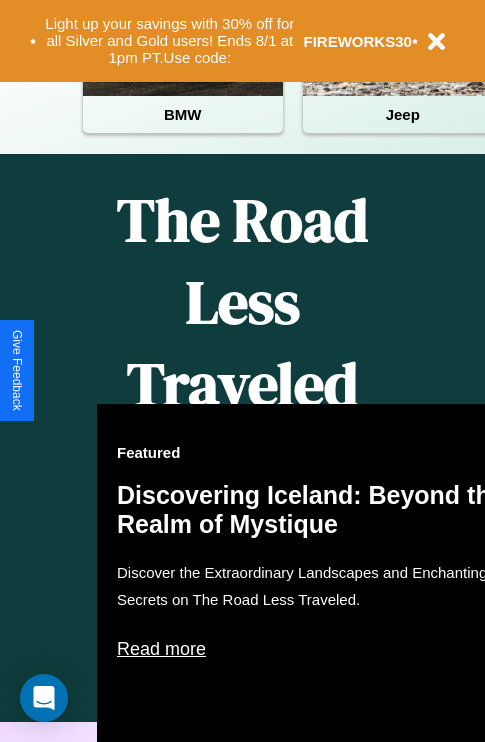 scroll, scrollTop: 1285, scrollLeft: 0, axis: vertical 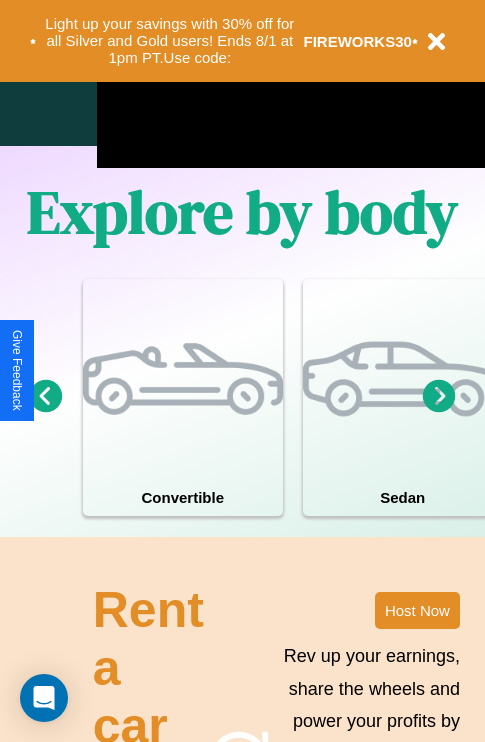 click 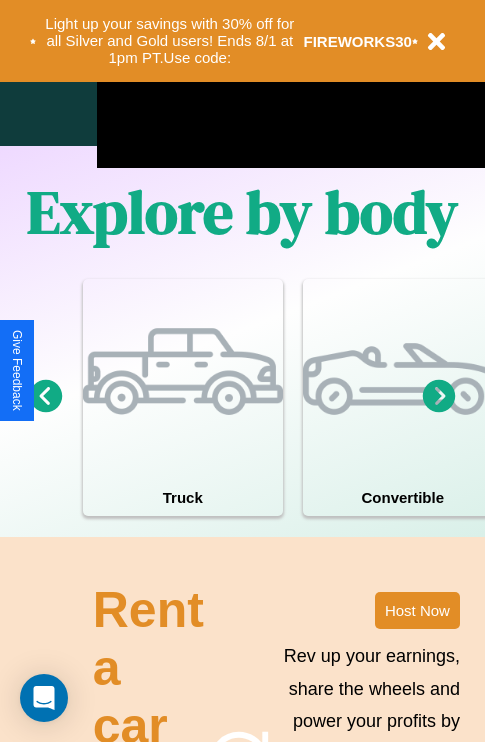click 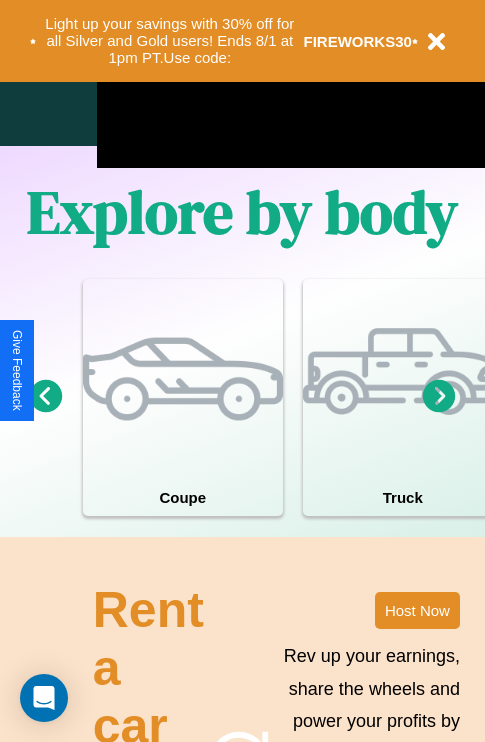 click 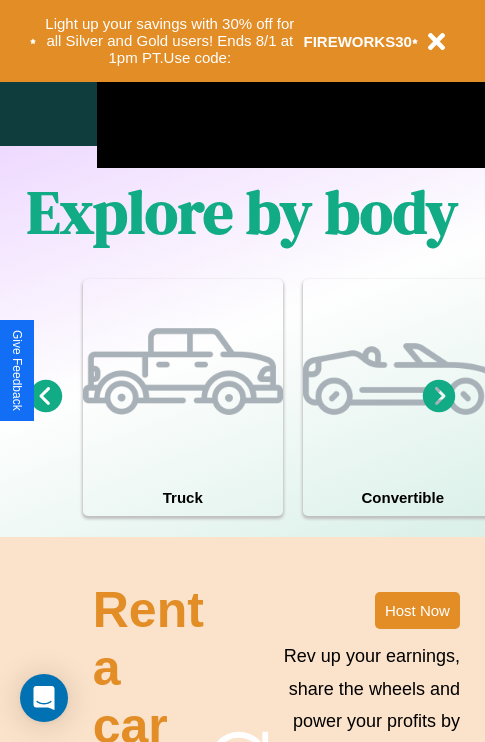 click 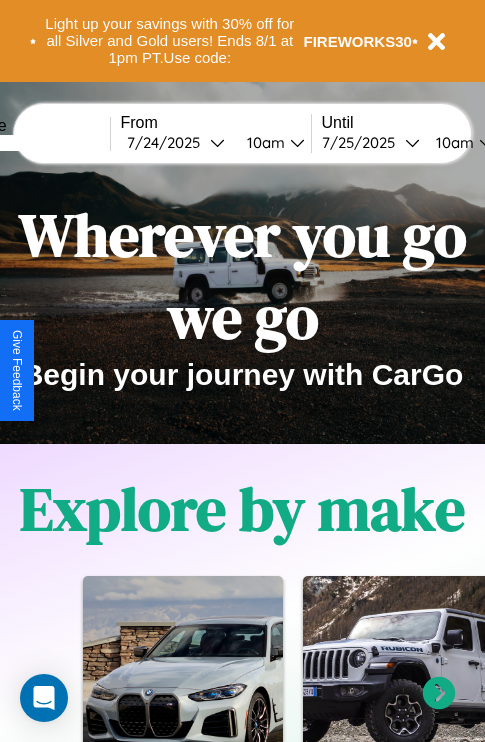 scroll, scrollTop: 0, scrollLeft: 0, axis: both 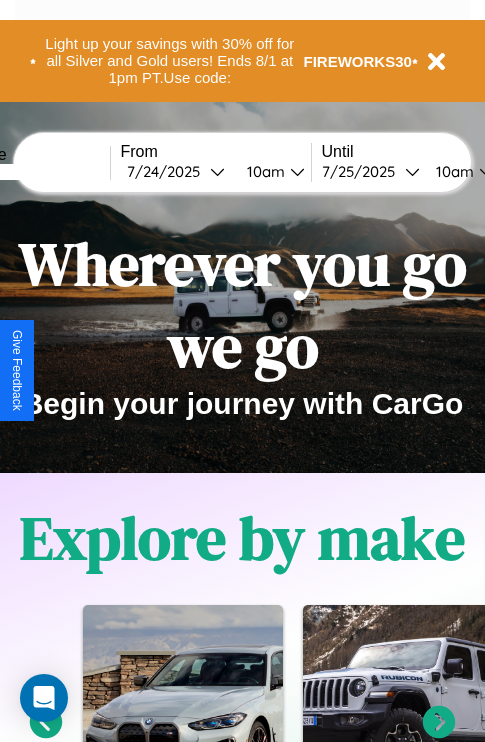 click at bounding box center [35, 172] 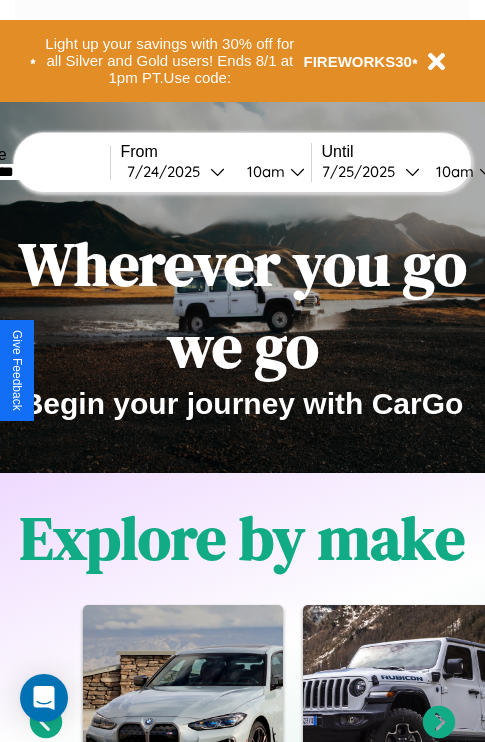 type on "*********" 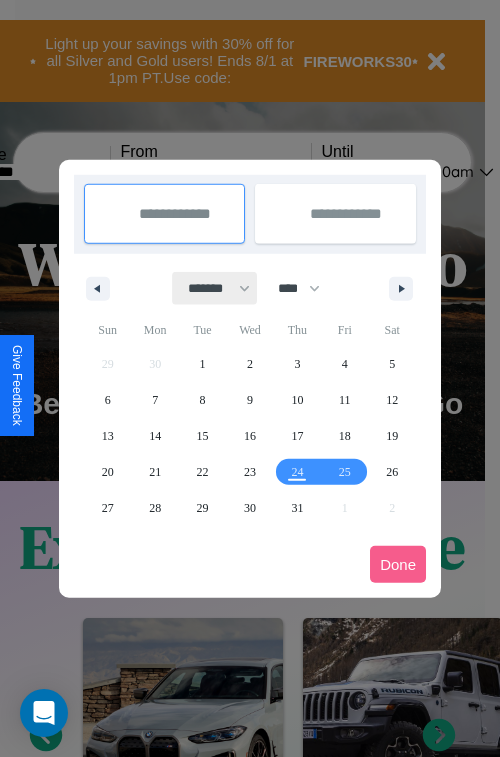 click on "******* ******** ***** ***** *** **** **** ****** ********* ******* ******** ********" at bounding box center [215, 288] 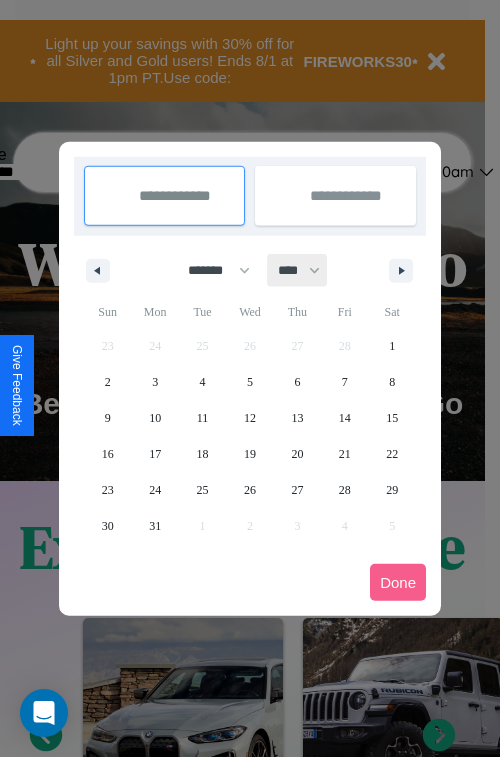 click on "**** **** **** **** **** **** **** **** **** **** **** **** **** **** **** **** **** **** **** **** **** **** **** **** **** **** **** **** **** **** **** **** **** **** **** **** **** **** **** **** **** **** **** **** **** **** **** **** **** **** **** **** **** **** **** **** **** **** **** **** **** **** **** **** **** **** **** **** **** **** **** **** **** **** **** **** **** **** **** **** **** **** **** **** **** **** **** **** **** **** **** **** **** **** **** **** **** **** **** **** **** **** **** **** **** **** **** **** **** **** **** **** **** **** **** **** **** **** **** **** ****" at bounding box center (298, 270) 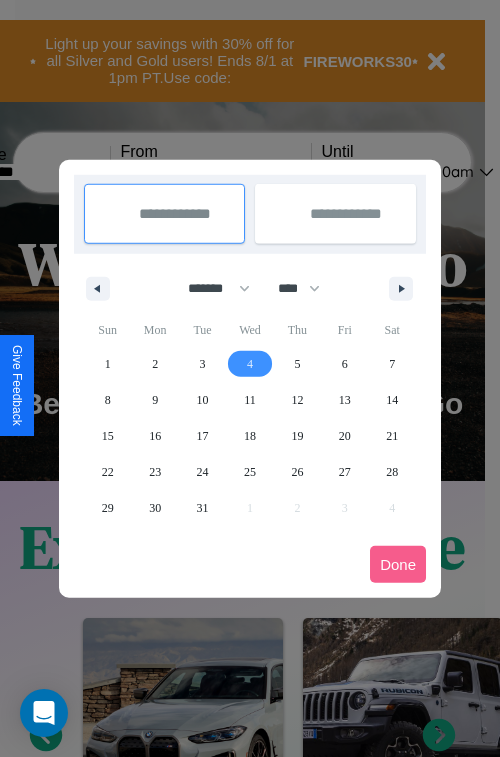 click on "4" at bounding box center (250, 364) 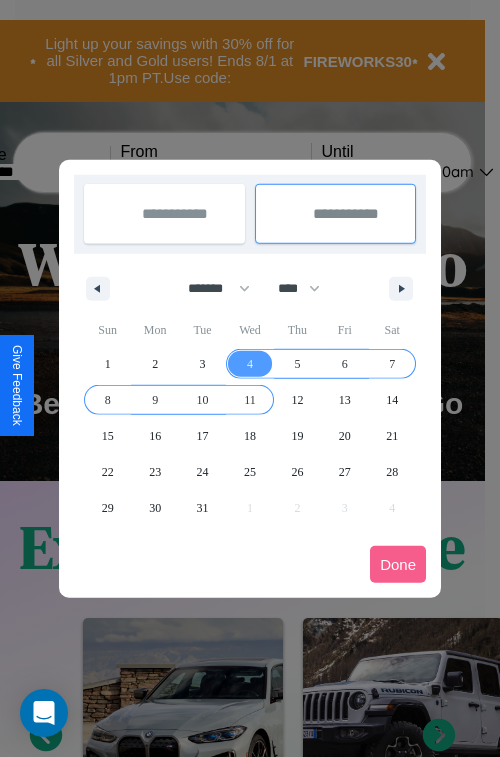 click on "11" at bounding box center [250, 400] 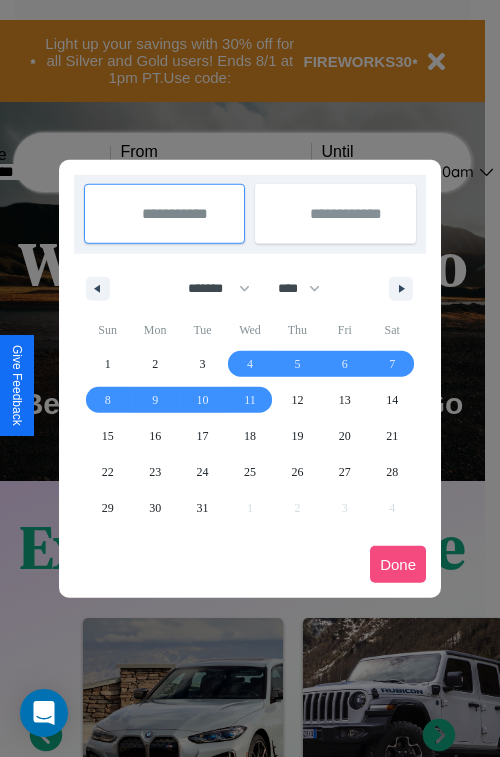 click on "Done" at bounding box center [398, 564] 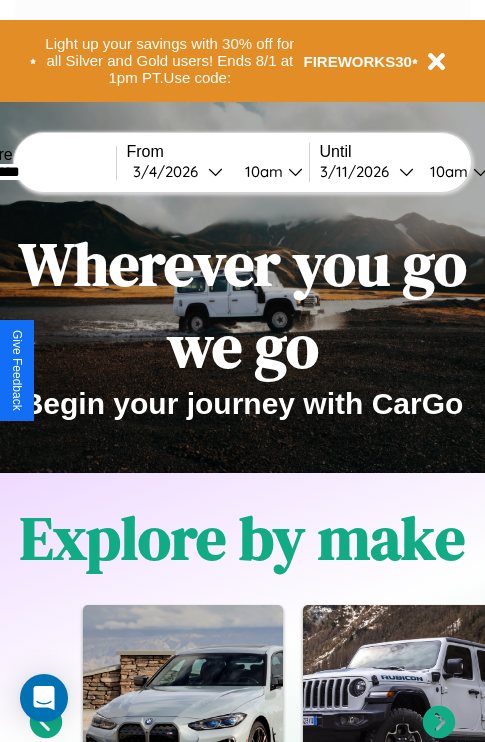 scroll, scrollTop: 0, scrollLeft: 69, axis: horizontal 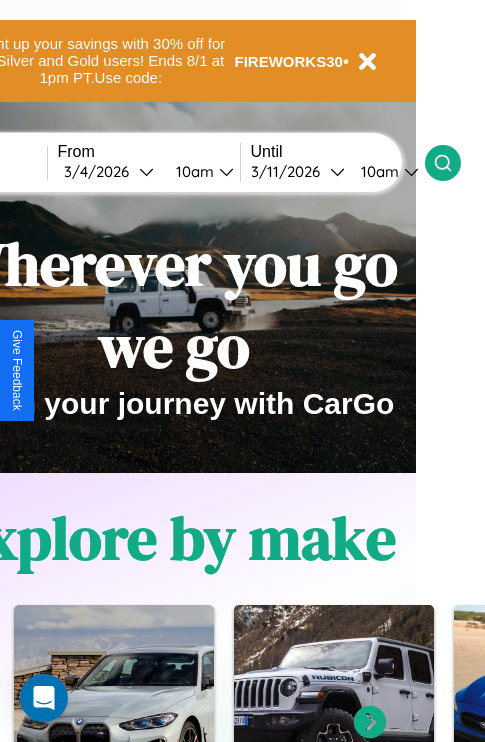 click 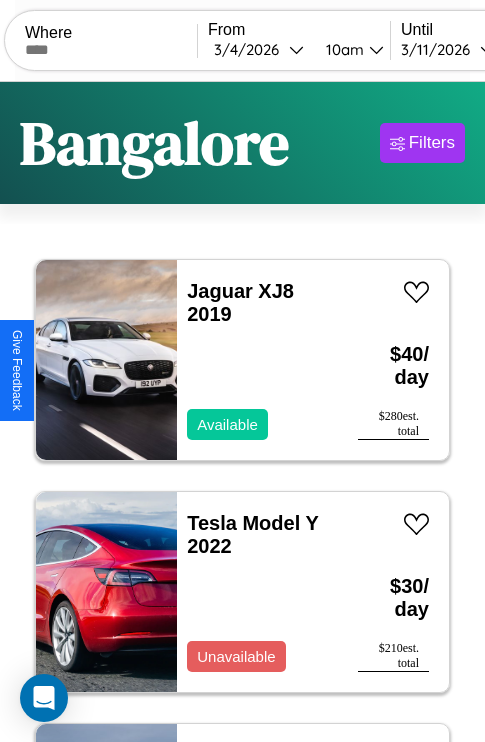 scroll, scrollTop: 79, scrollLeft: 0, axis: vertical 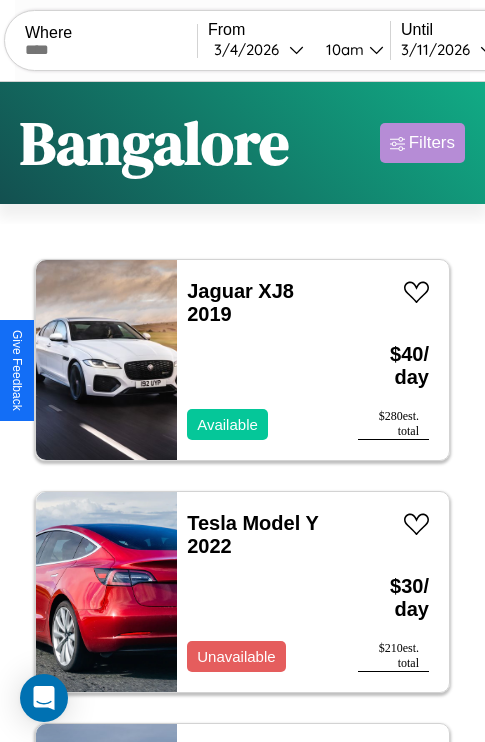 click on "Filters" at bounding box center (432, 143) 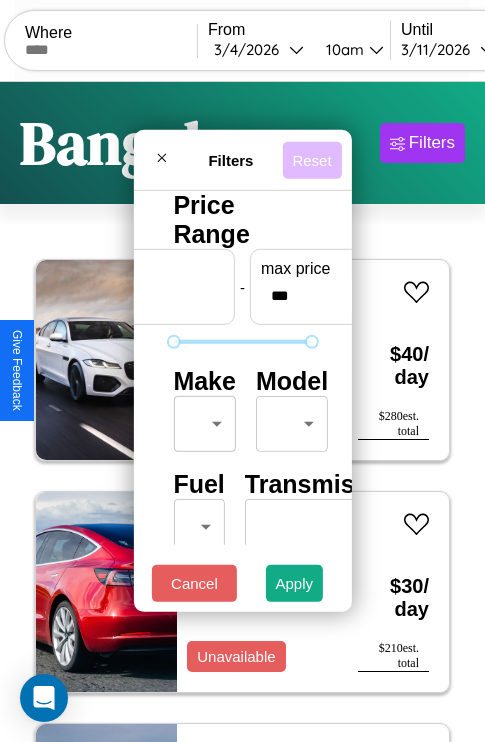 click on "Reset" at bounding box center [311, 159] 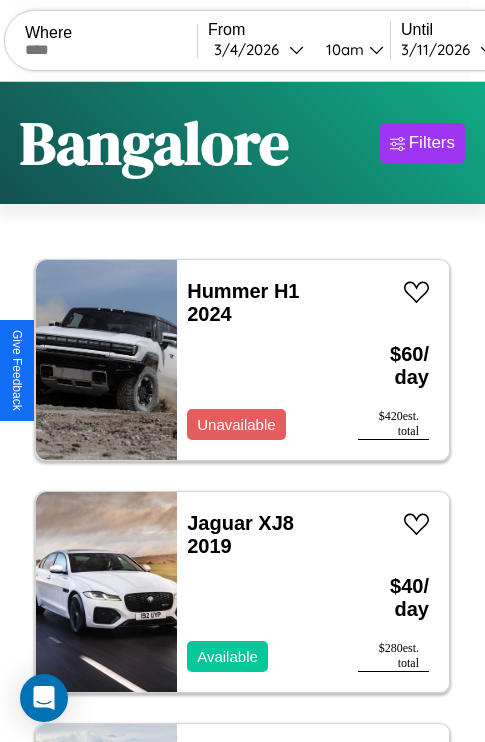 scroll, scrollTop: 95, scrollLeft: 0, axis: vertical 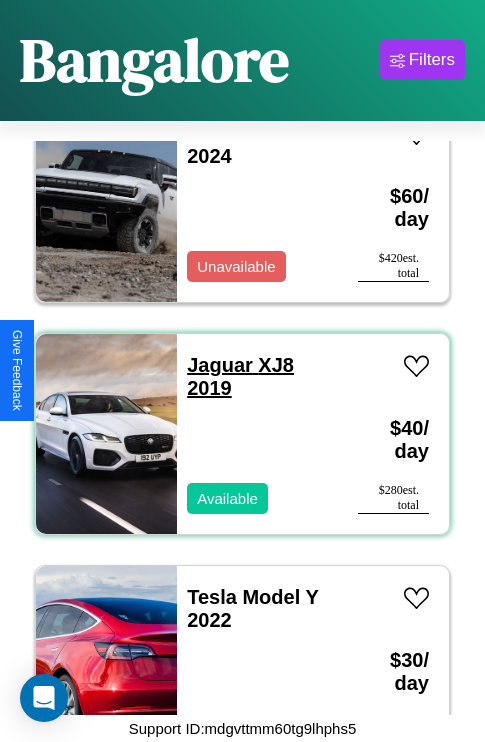 click on "Jaguar   XJ8   2019" at bounding box center (240, 376) 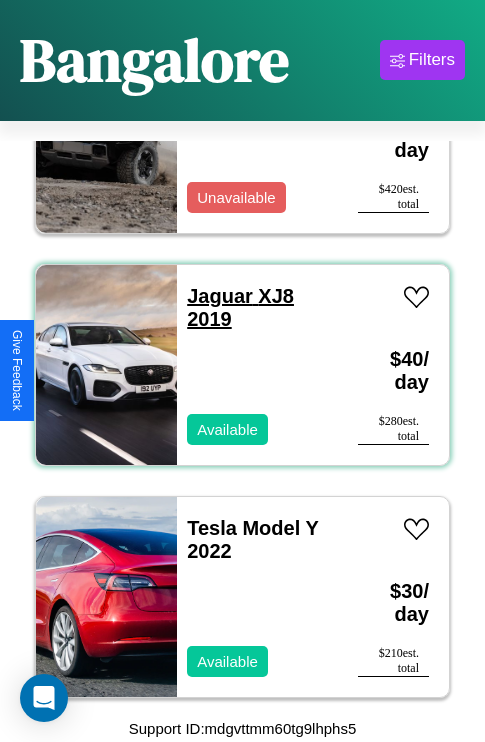 scroll, scrollTop: 150, scrollLeft: 0, axis: vertical 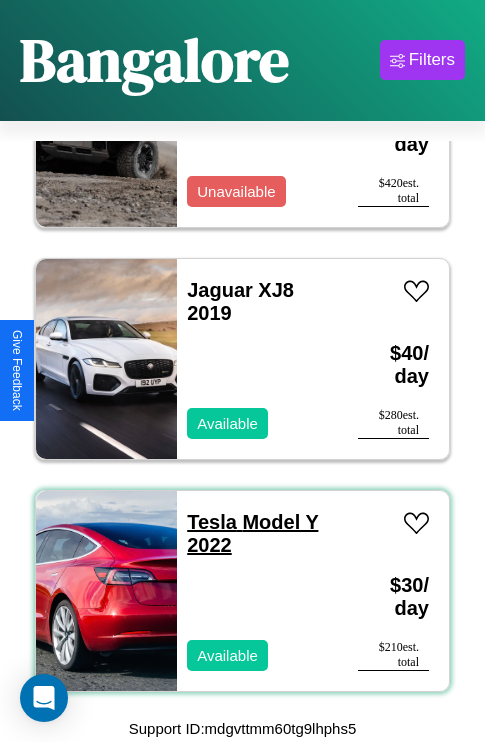 click on "Tesla   Model Y   2022" at bounding box center (252, 533) 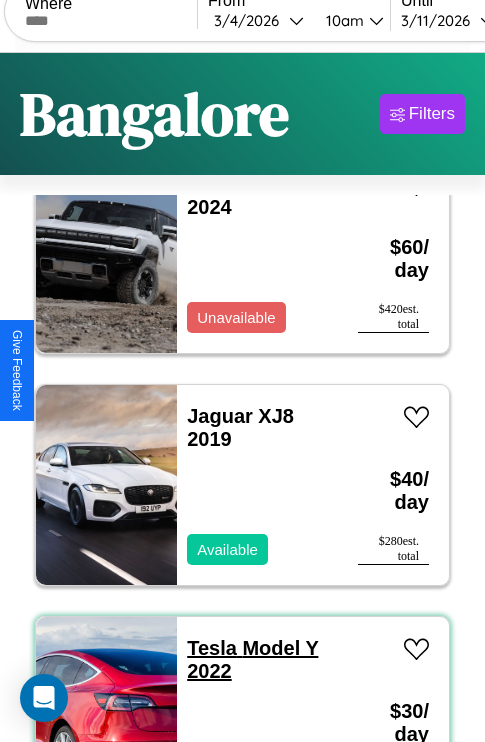 scroll, scrollTop: 0, scrollLeft: 0, axis: both 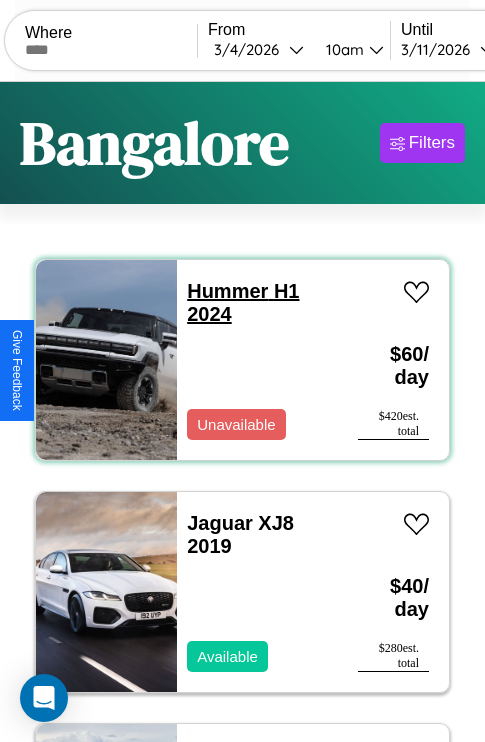 click on "Hummer   H1   2024" at bounding box center [243, 302] 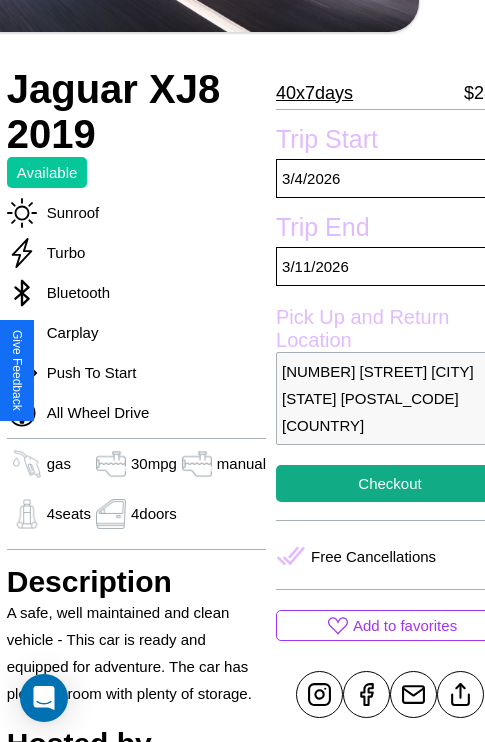 scroll, scrollTop: 427, scrollLeft: 68, axis: both 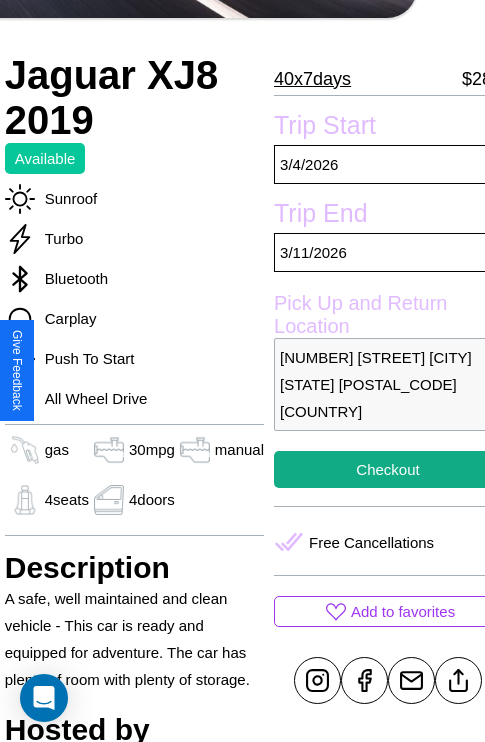 click on "2860 Liberty Street  Bangalore Karnataka 45462 India" at bounding box center [388, 384] 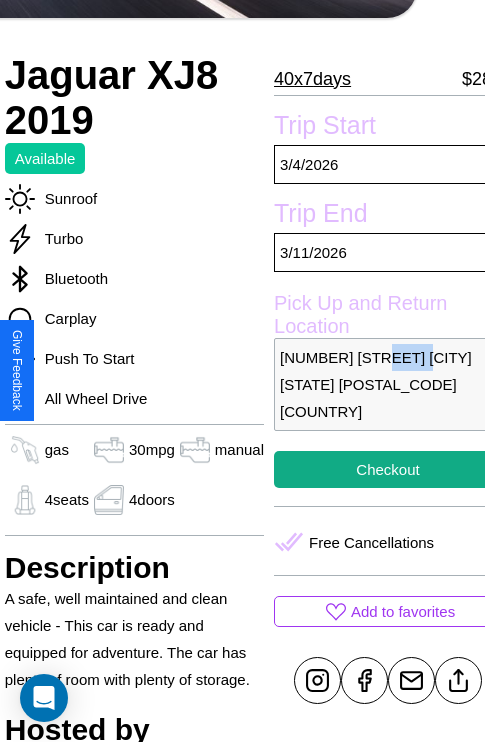click on "2860 Liberty Street  Bangalore Karnataka 45462 India" at bounding box center [388, 384] 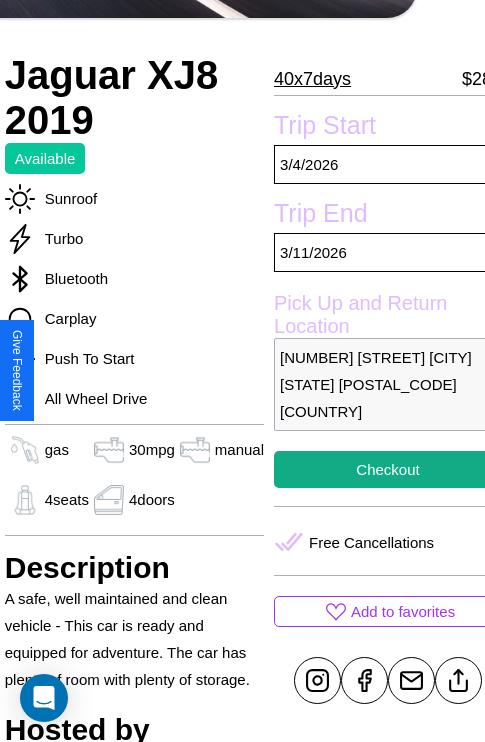 click on "2860 Liberty Street  Bangalore Karnataka 45462 India" at bounding box center (388, 384) 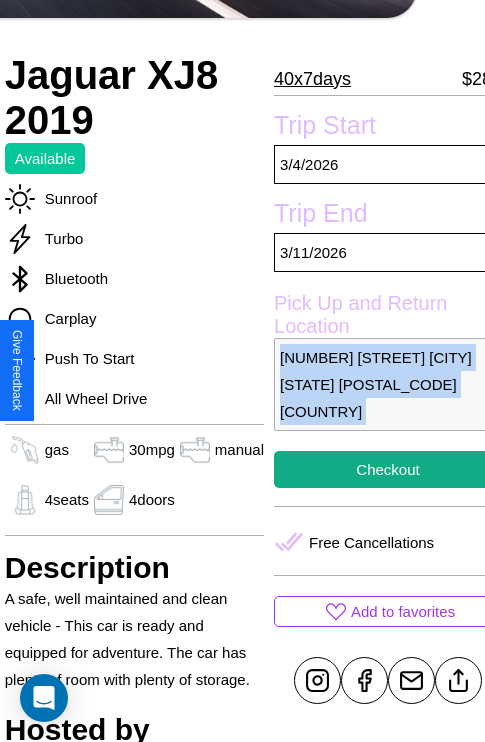 click on "2860 Liberty Street  Bangalore Karnataka 45462 India" at bounding box center (388, 384) 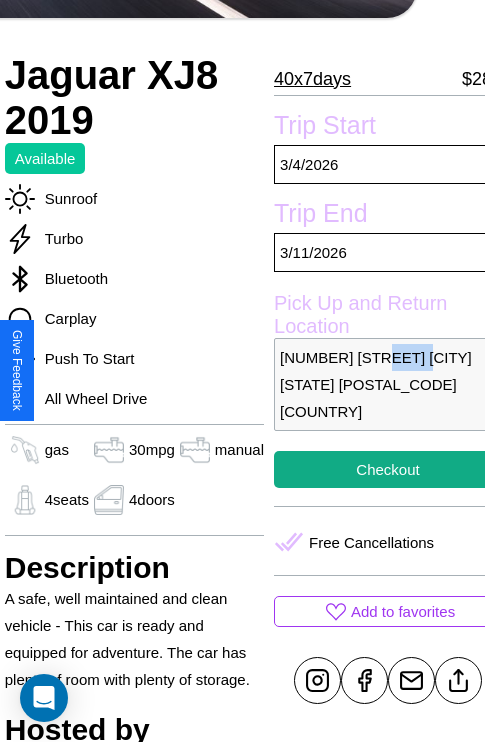 click on "2860 Liberty Street  Bangalore Karnataka 45462 India" at bounding box center (388, 384) 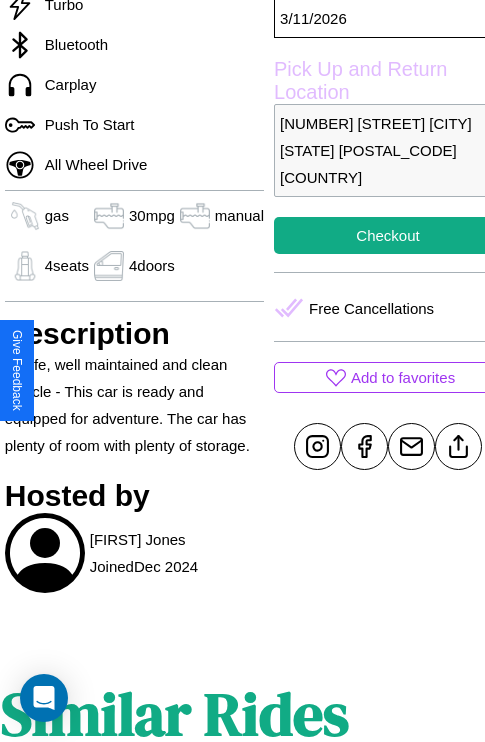 scroll, scrollTop: 710, scrollLeft: 68, axis: both 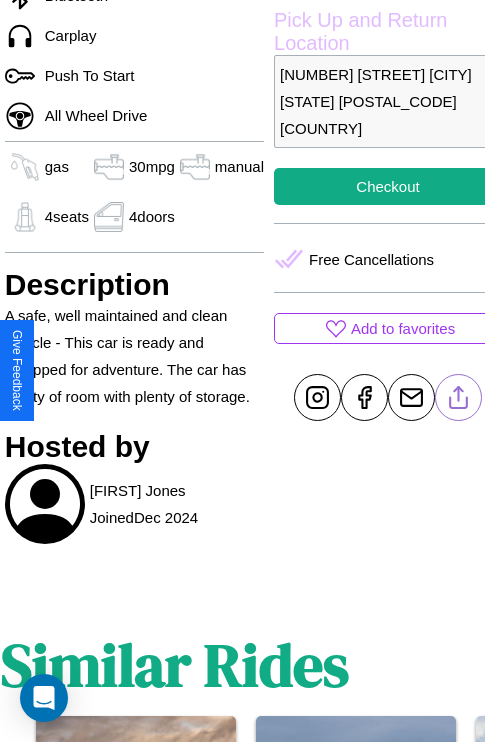 click 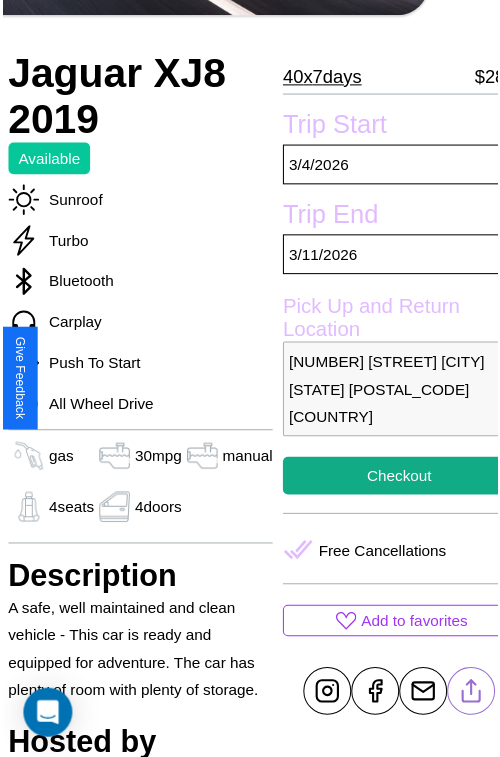 scroll, scrollTop: 221, scrollLeft: 68, axis: both 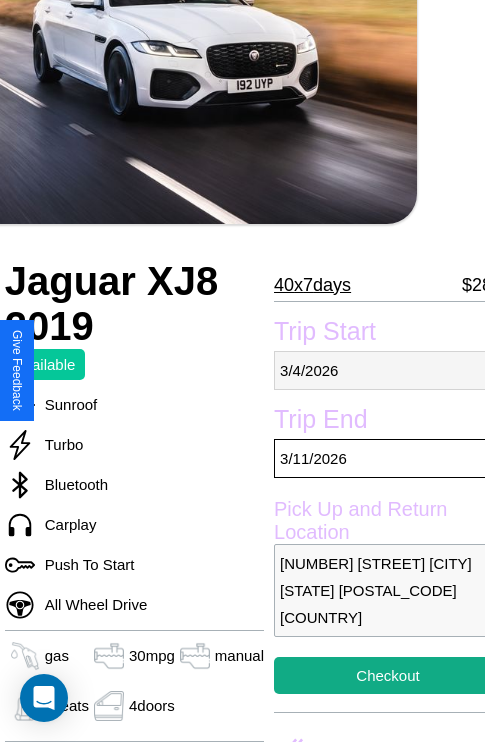 click on "3 / 4 / 2026" at bounding box center [388, 370] 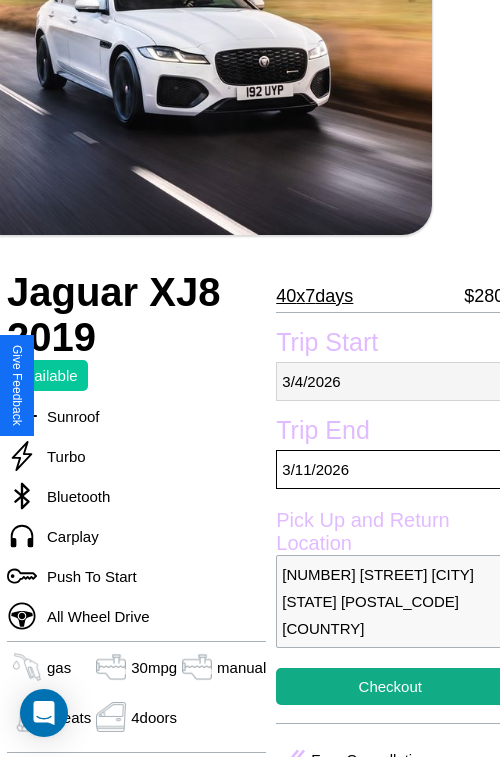 select on "*" 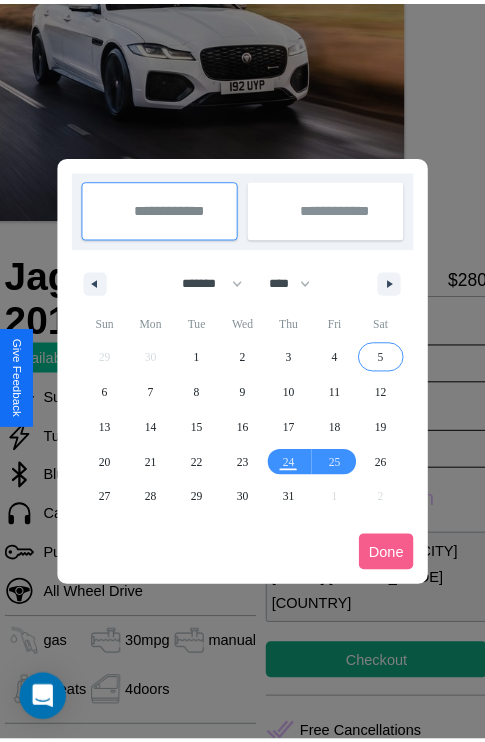 scroll, scrollTop: 0, scrollLeft: 68, axis: horizontal 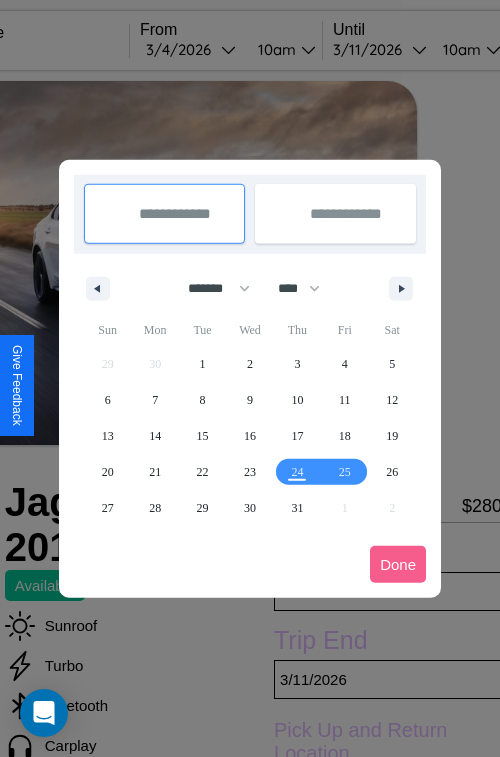 click at bounding box center (250, 378) 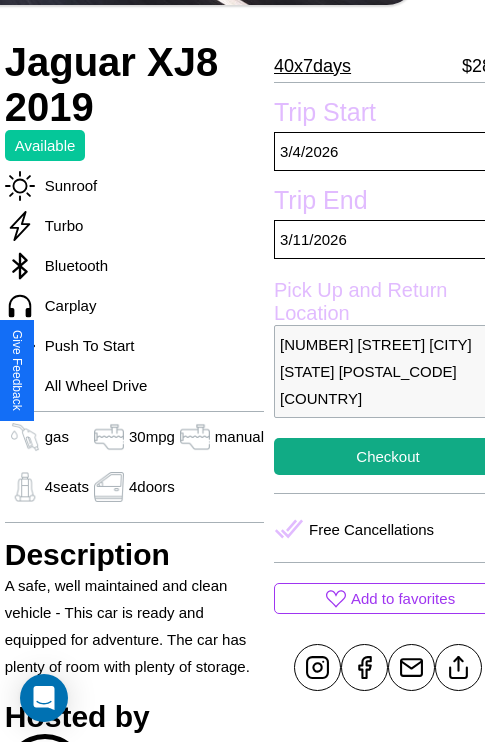 scroll, scrollTop: 499, scrollLeft: 68, axis: both 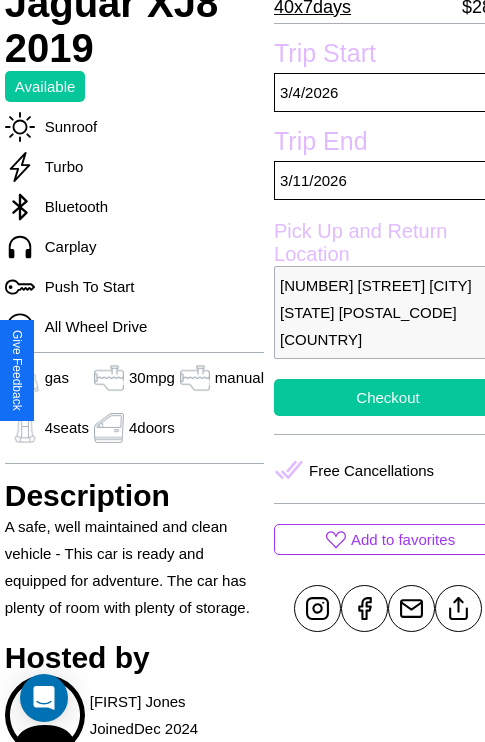 click on "Checkout" at bounding box center (388, 397) 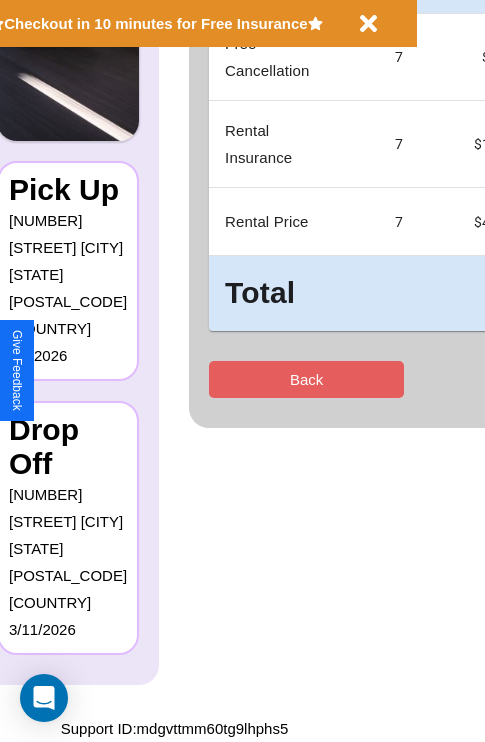 scroll, scrollTop: 0, scrollLeft: 0, axis: both 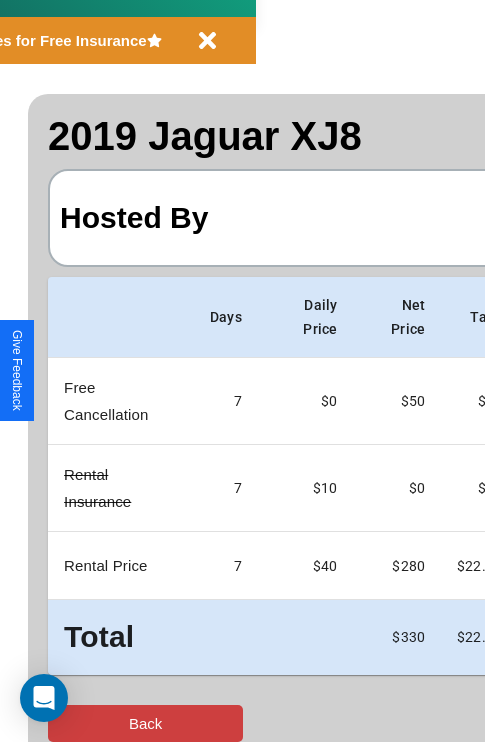 click on "Back" at bounding box center (145, 723) 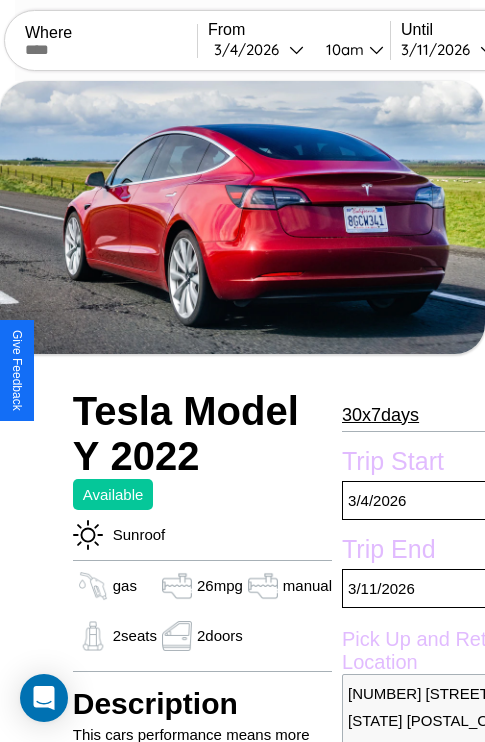 scroll, scrollTop: 8, scrollLeft: 1, axis: both 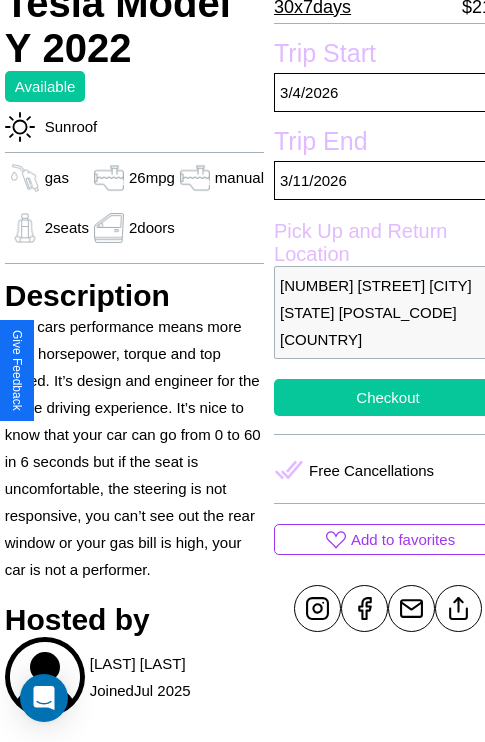click on "Checkout" at bounding box center [388, 397] 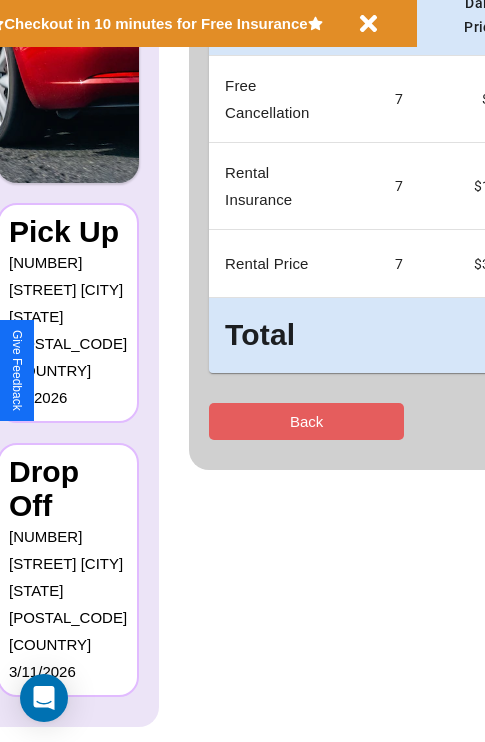 scroll, scrollTop: 0, scrollLeft: 0, axis: both 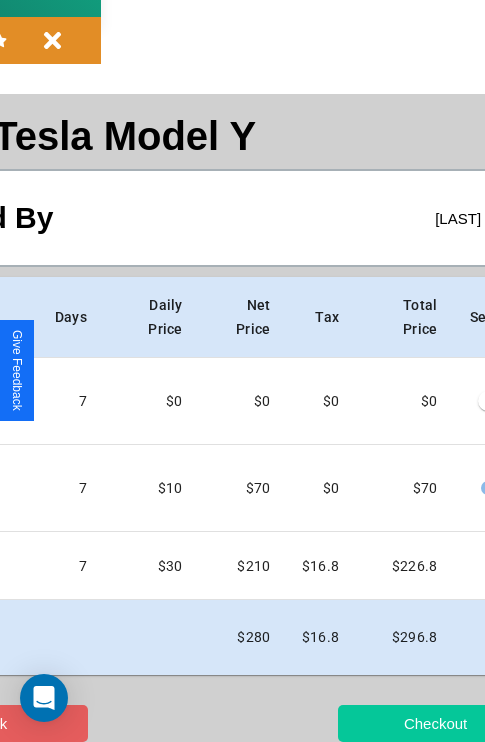 click on "Checkout" at bounding box center (435, 723) 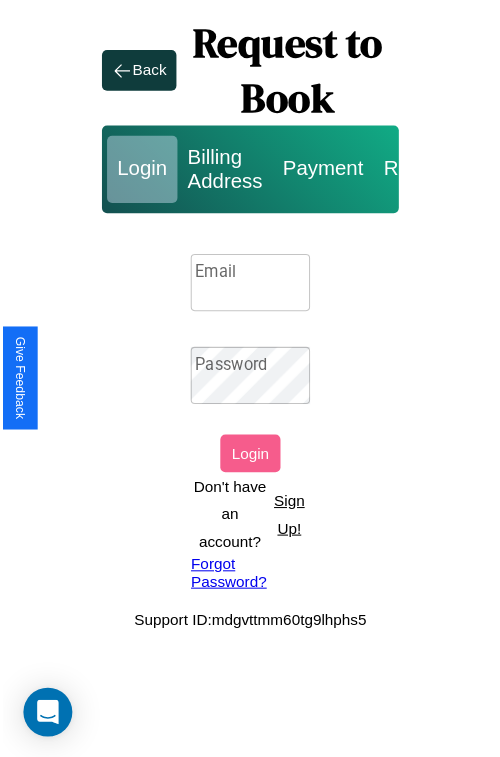 scroll, scrollTop: 0, scrollLeft: 0, axis: both 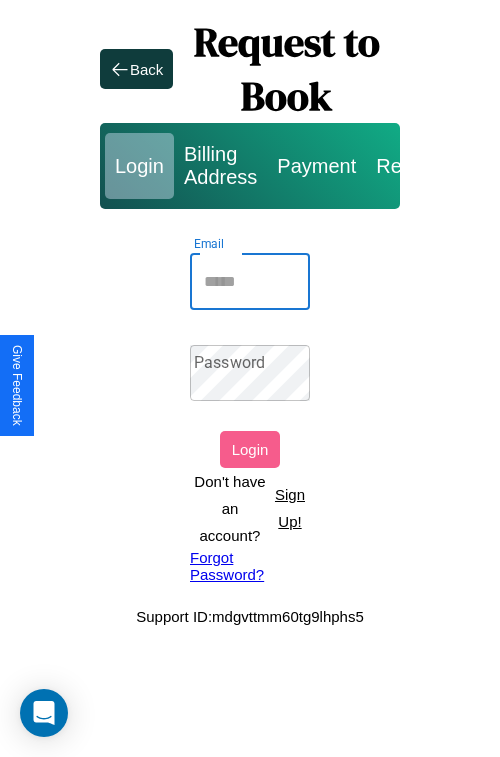 click on "Email" at bounding box center [250, 282] 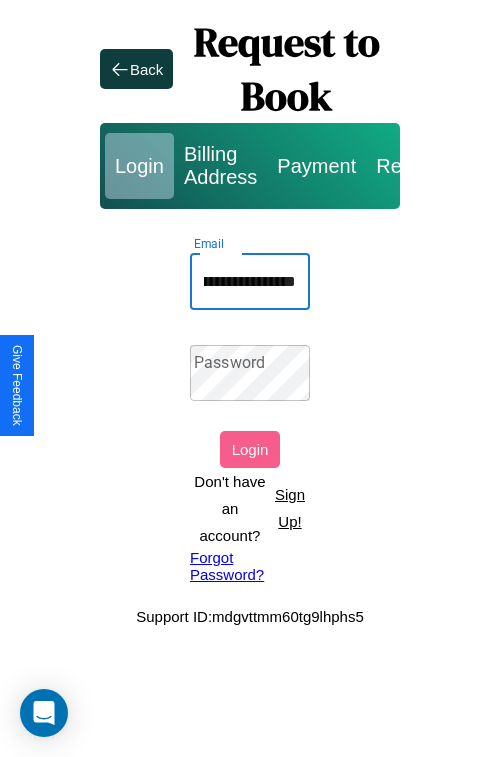 scroll, scrollTop: 0, scrollLeft: 116, axis: horizontal 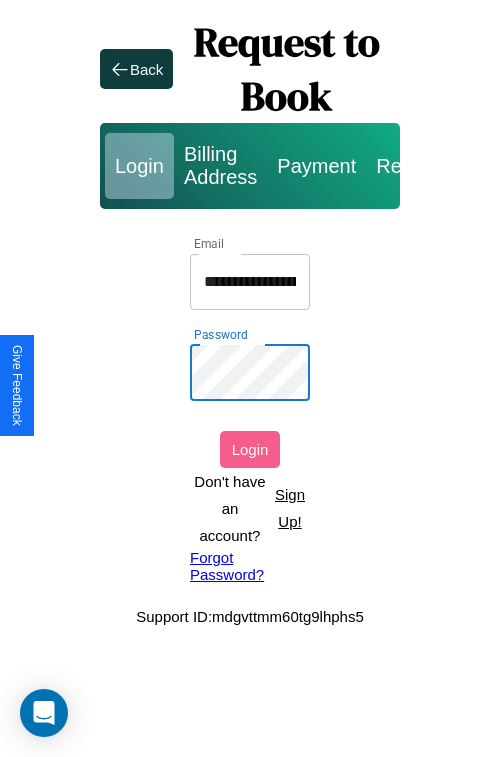 click on "Login" at bounding box center [250, 449] 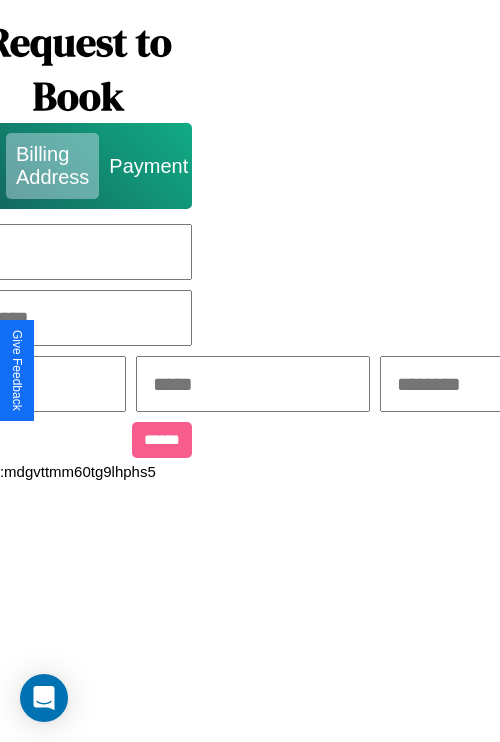 scroll, scrollTop: 0, scrollLeft: 517, axis: horizontal 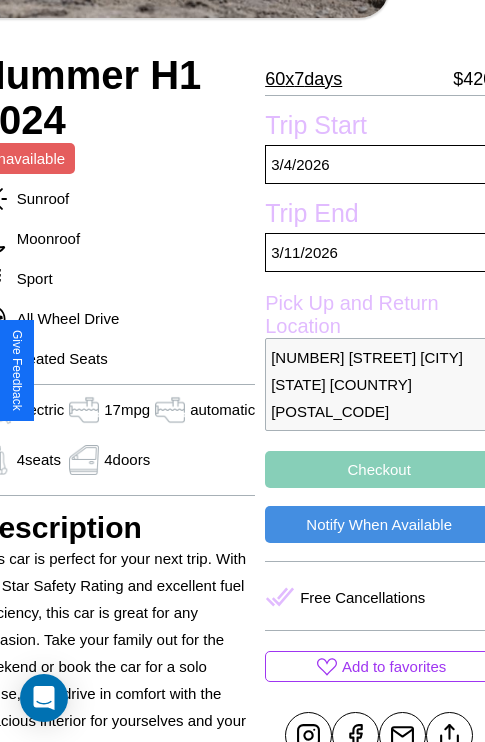 click on "6631 River Road  Bangalore Karnataka 64083 India" at bounding box center [379, 384] 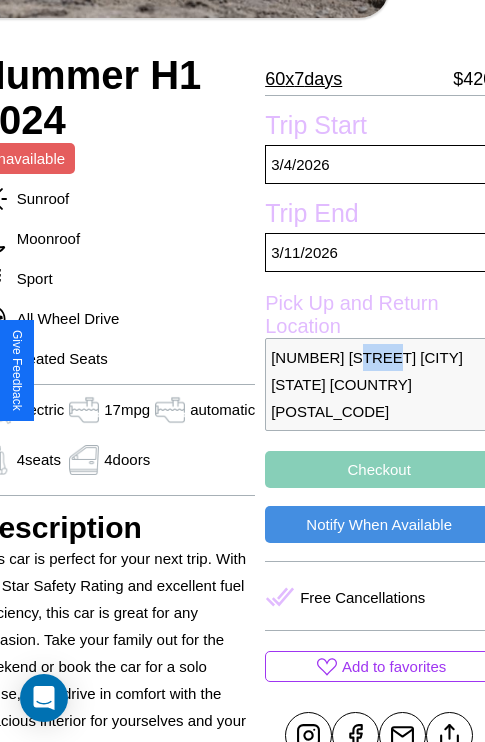 click on "6631 River Road  Bangalore Karnataka 64083 India" at bounding box center (379, 384) 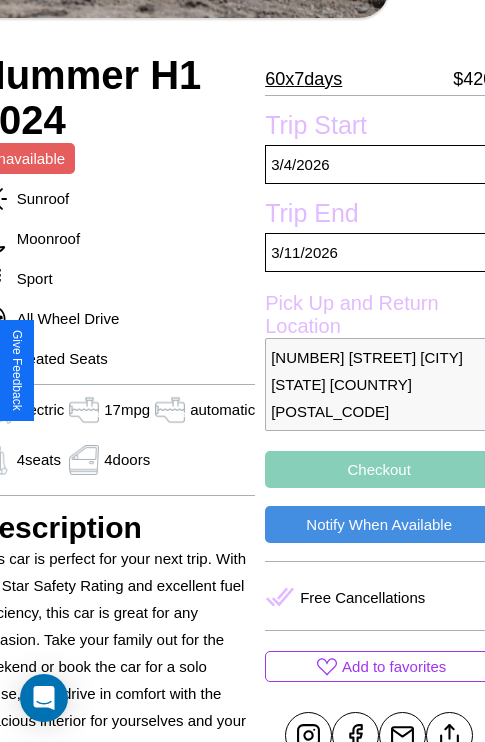 click on "6631 River Road  Bangalore Karnataka 64083 India" at bounding box center (379, 384) 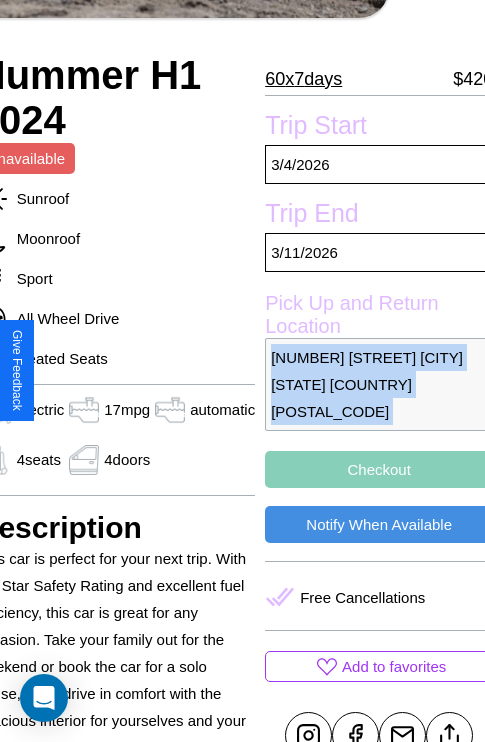 click on "6631 River Road  Bangalore Karnataka 64083 India" at bounding box center [379, 384] 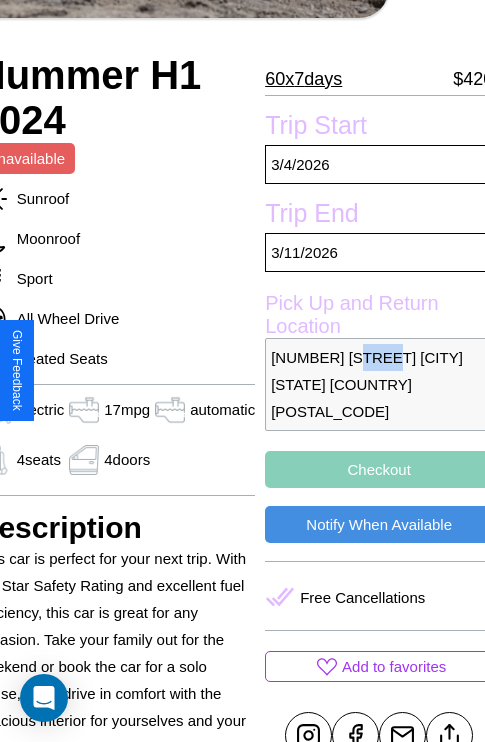 click on "6631 River Road  Bangalore Karnataka 64083 India" at bounding box center (379, 384) 